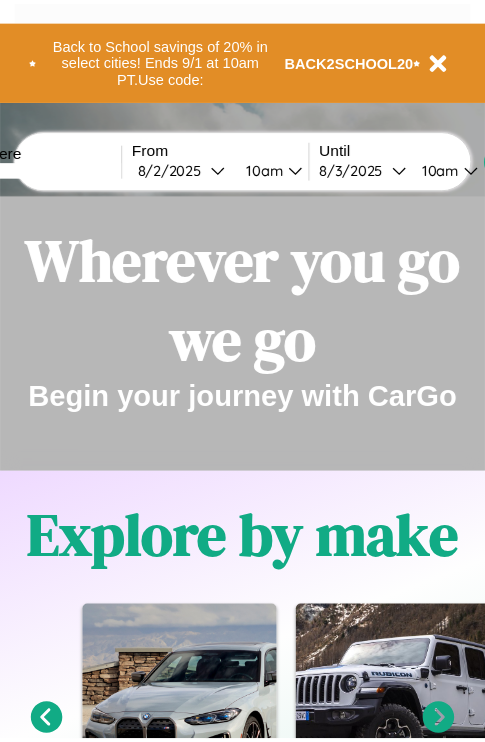 scroll, scrollTop: 0, scrollLeft: 0, axis: both 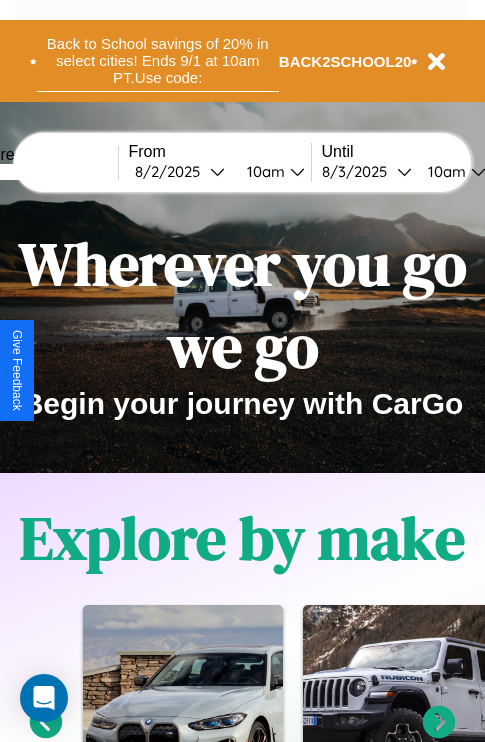 click on "Back to School savings of 20% in select cities! Ends 9/1 at 10am PT.  Use code:" at bounding box center (158, 61) 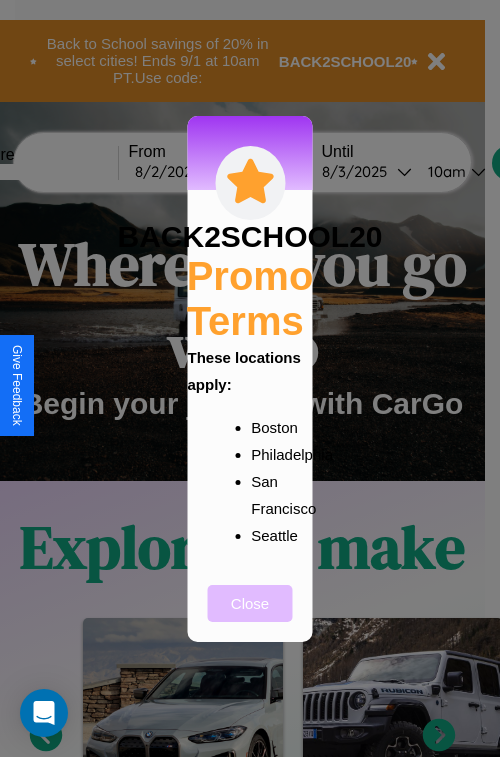 click on "Close" at bounding box center (250, 603) 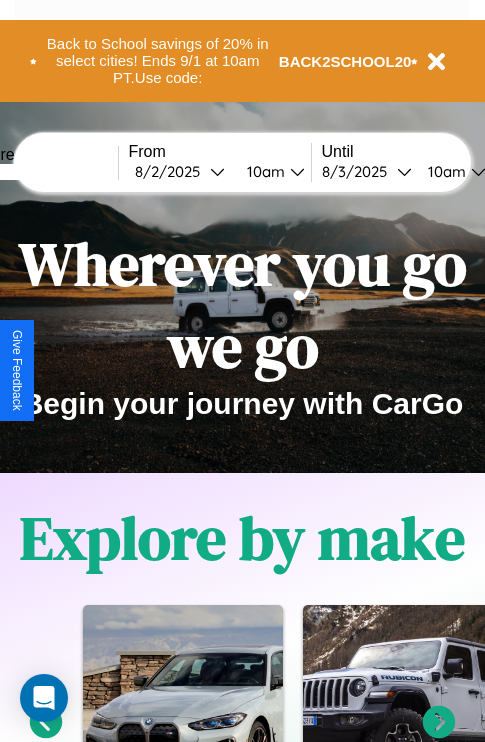 click at bounding box center (43, 172) 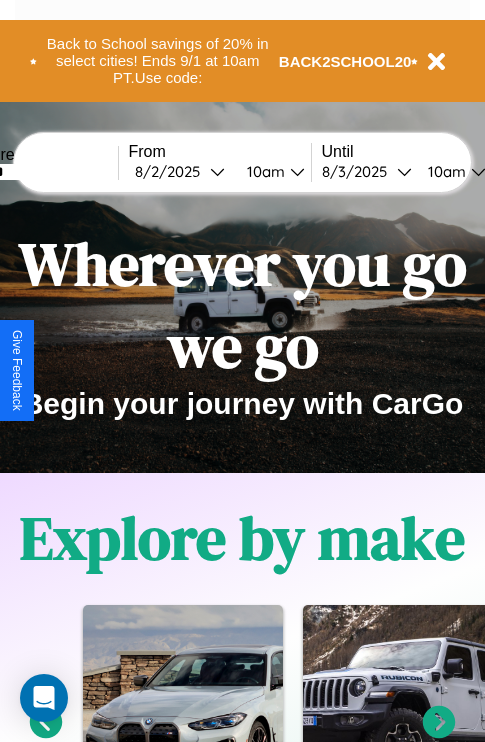 type on "******" 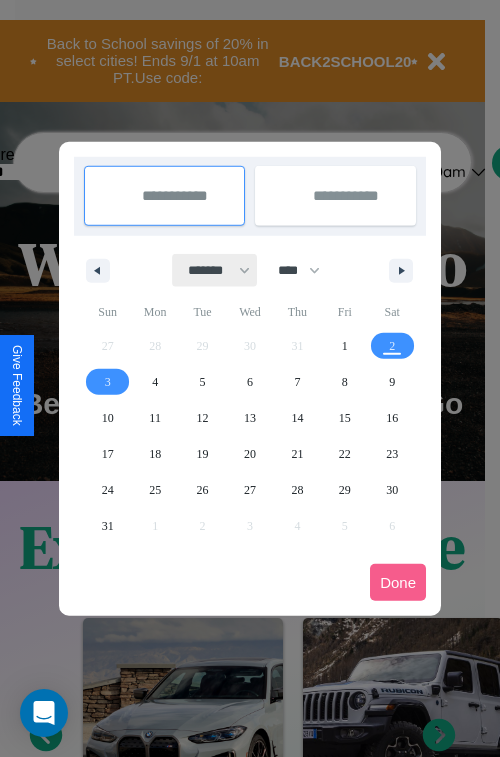 click on "******* ******** ***** ***** *** **** **** ****** ********* ******* ******** ********" at bounding box center (215, 270) 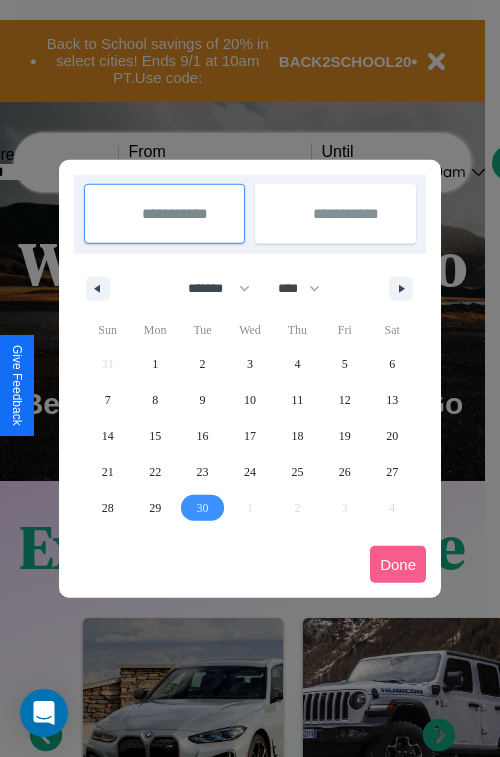 click on "30" at bounding box center [203, 508] 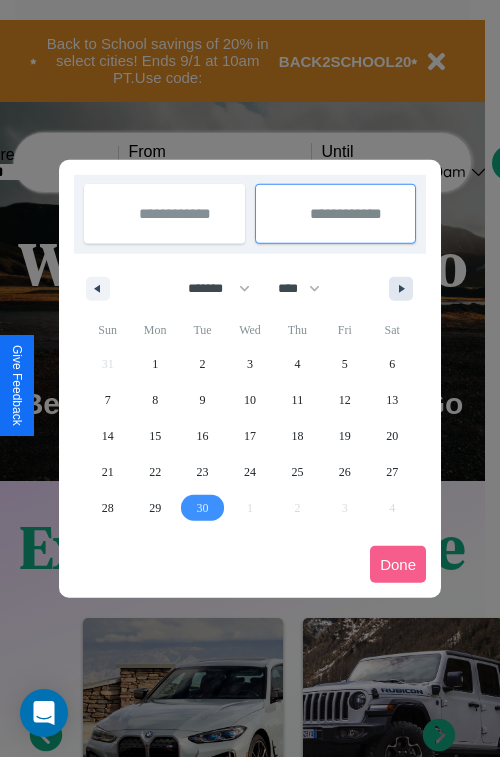 click at bounding box center (405, 289) 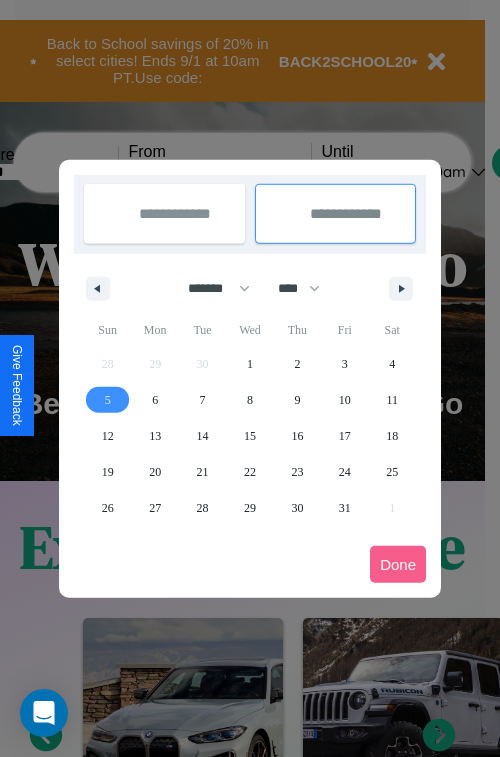 click on "5" at bounding box center (108, 400) 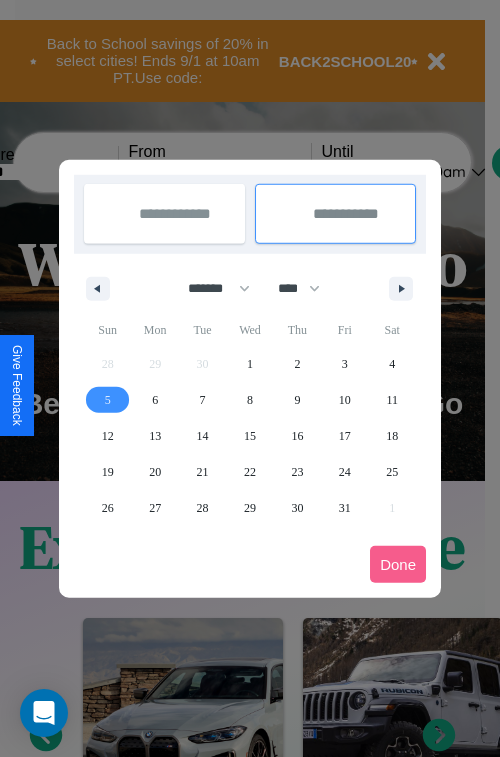select on "*" 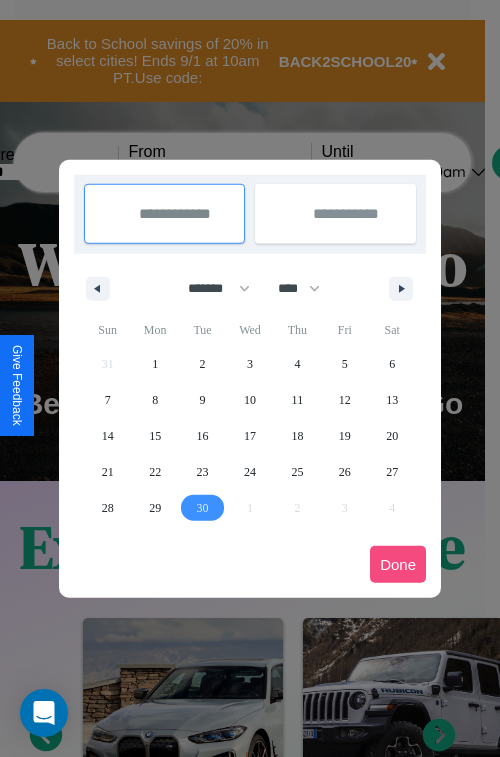 click on "Done" at bounding box center (398, 564) 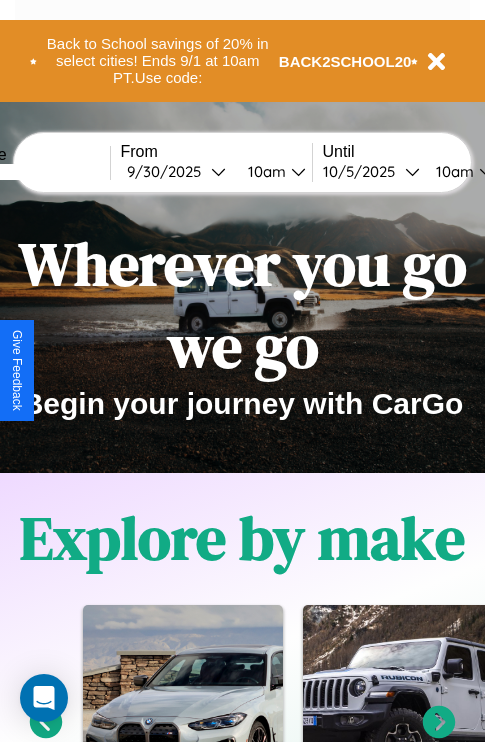 scroll, scrollTop: 0, scrollLeft: 76, axis: horizontal 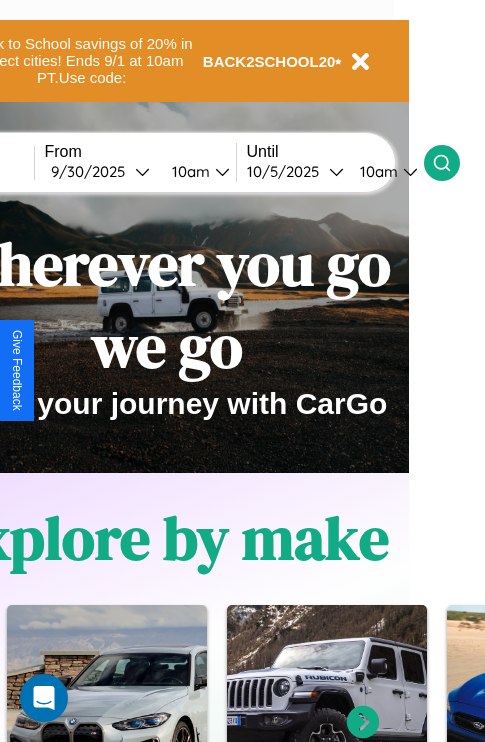 click 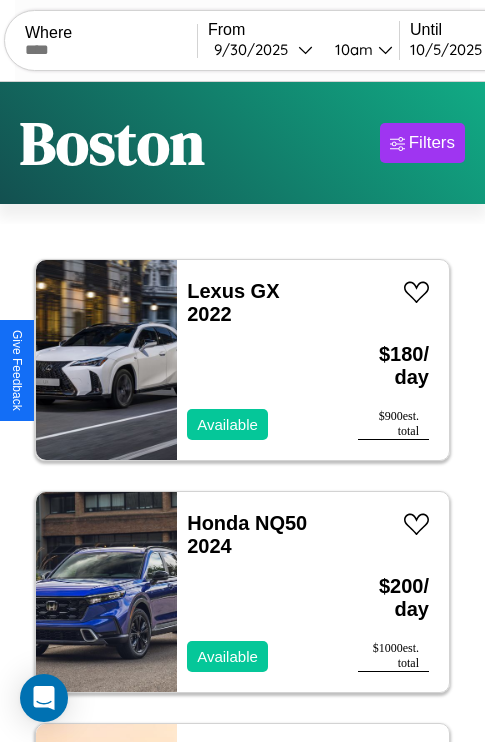 scroll, scrollTop: 95, scrollLeft: 0, axis: vertical 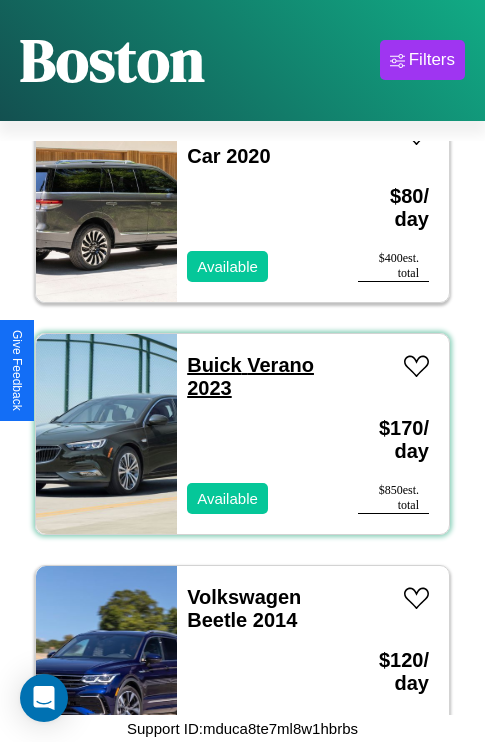 click on "Buick   Verano   2023" at bounding box center [250, 376] 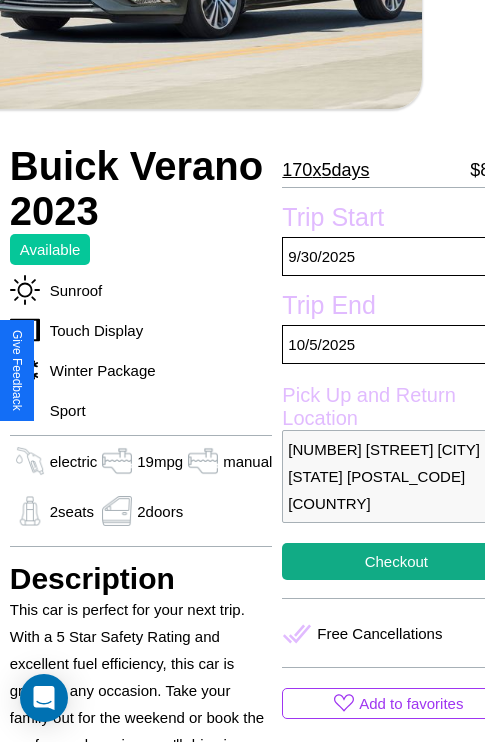 scroll, scrollTop: 426, scrollLeft: 80, axis: both 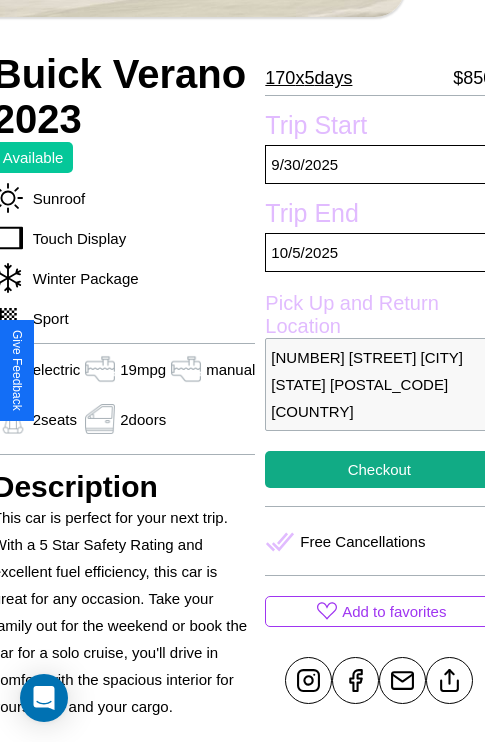 click on "[NUMBER] [STREET] [CITY] [STATE] [POSTAL_CODE] [COUNTRY]" at bounding box center [379, 384] 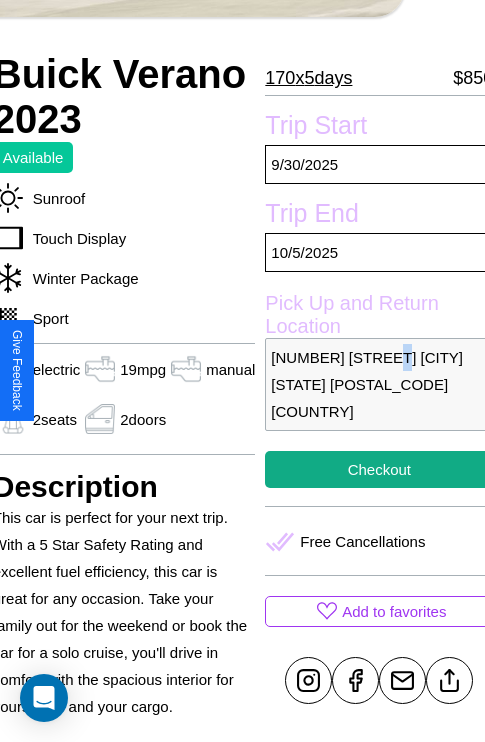 click on "[NUMBER] [STREET] [CITY] [STATE] [POSTAL_CODE] [COUNTRY]" at bounding box center [379, 384] 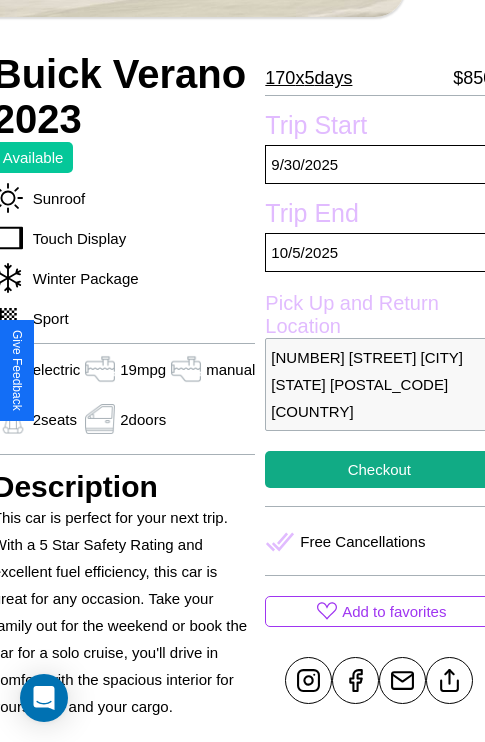 click on "6214 Oak Street  Boston Massachusetts 78148 Spain" at bounding box center (379, 384) 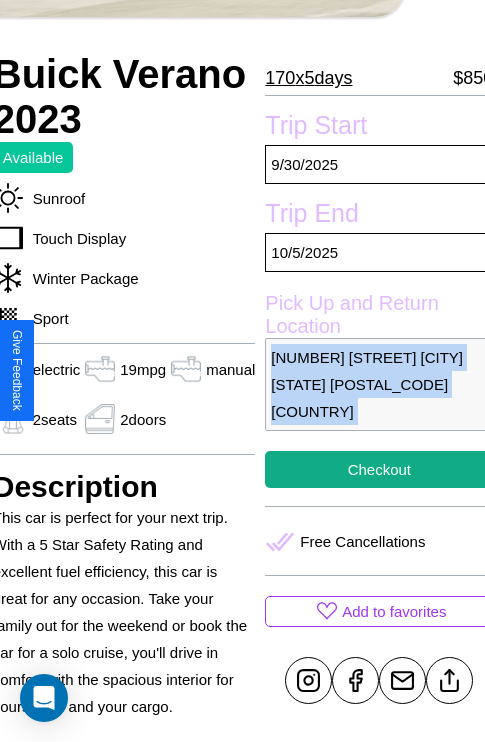 click on "6214 Oak Street  Boston Massachusetts 78148 Spain" at bounding box center (379, 384) 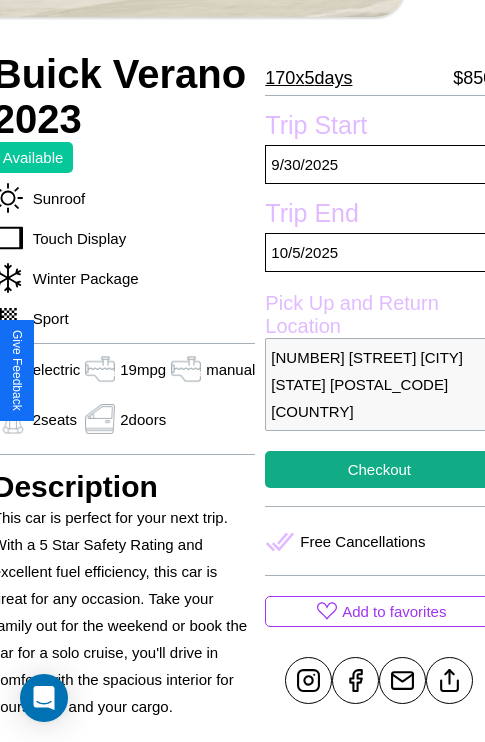 click on "6214 Oak Street  Boston Massachusetts 78148 Spain" at bounding box center [379, 384] 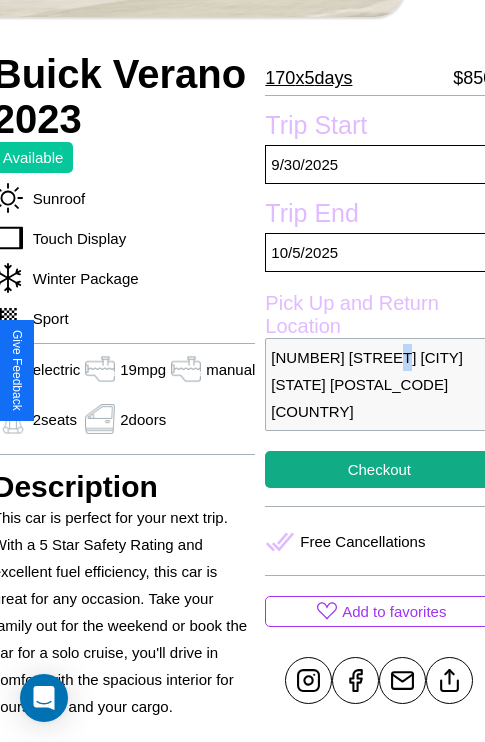 click on "6214 Oak Street  Boston Massachusetts 78148 Spain" at bounding box center [379, 384] 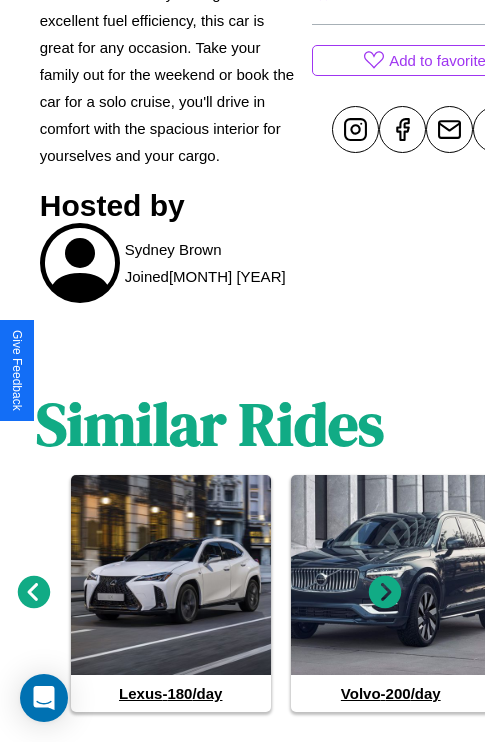 scroll, scrollTop: 1014, scrollLeft: 30, axis: both 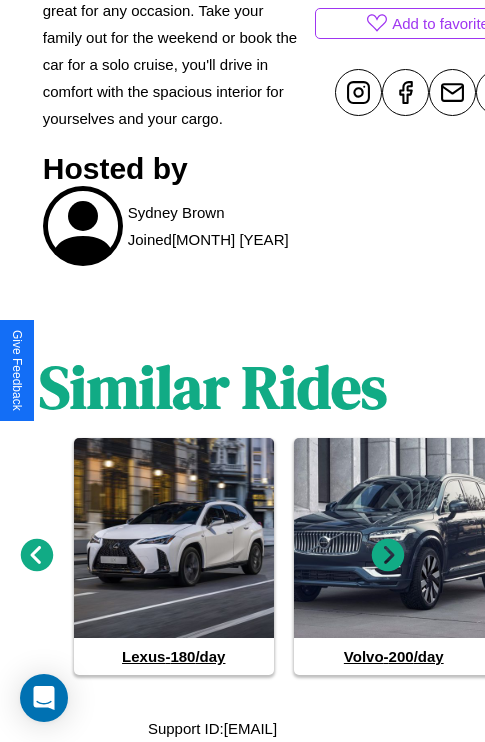 click 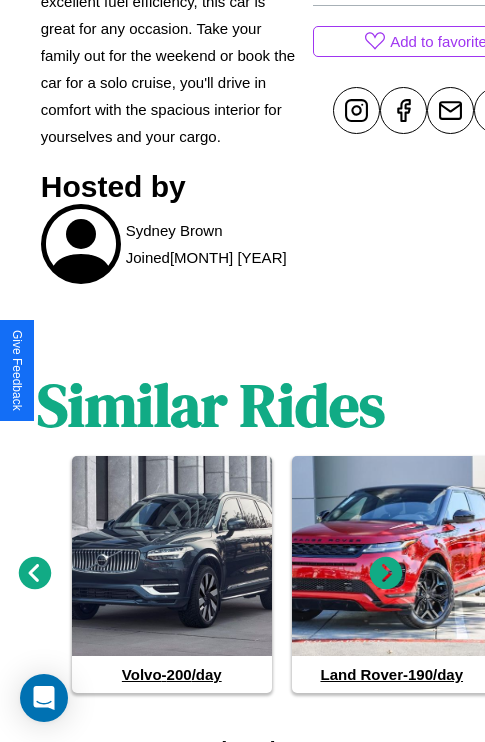 scroll, scrollTop: 708, scrollLeft: 60, axis: both 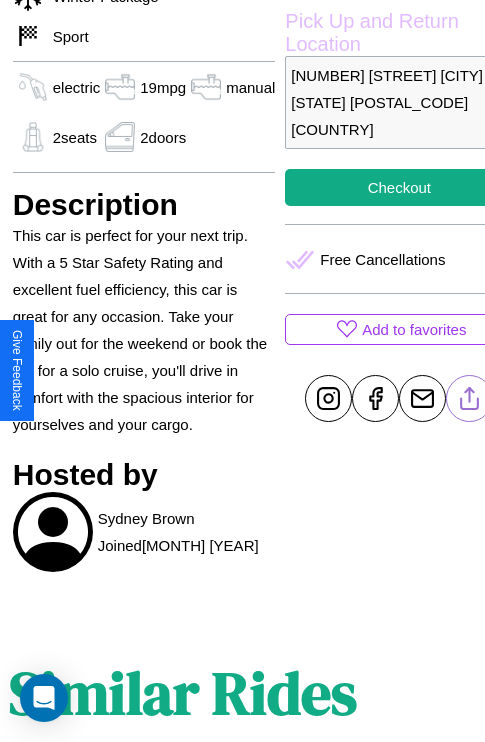 click 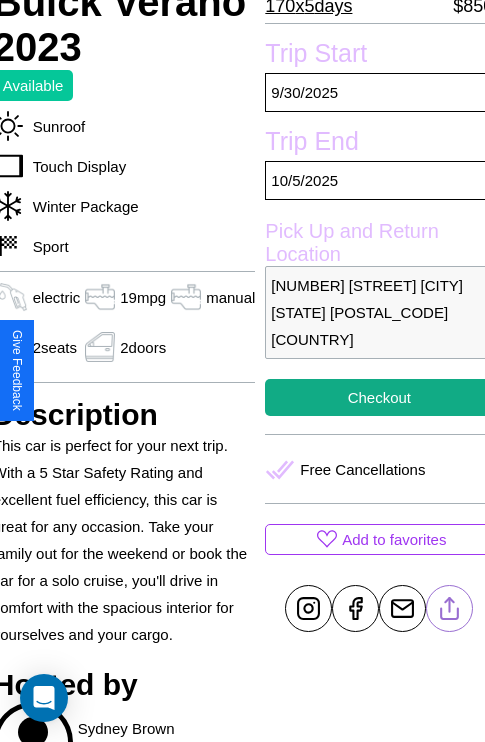 scroll, scrollTop: 497, scrollLeft: 80, axis: both 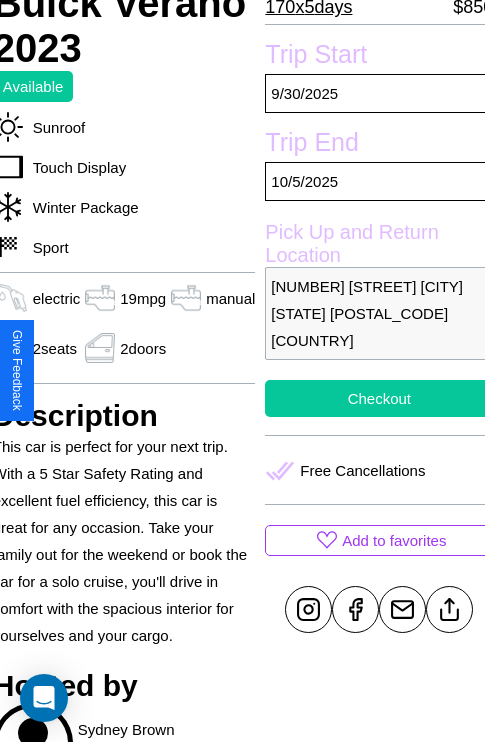 click on "Checkout" at bounding box center (379, 398) 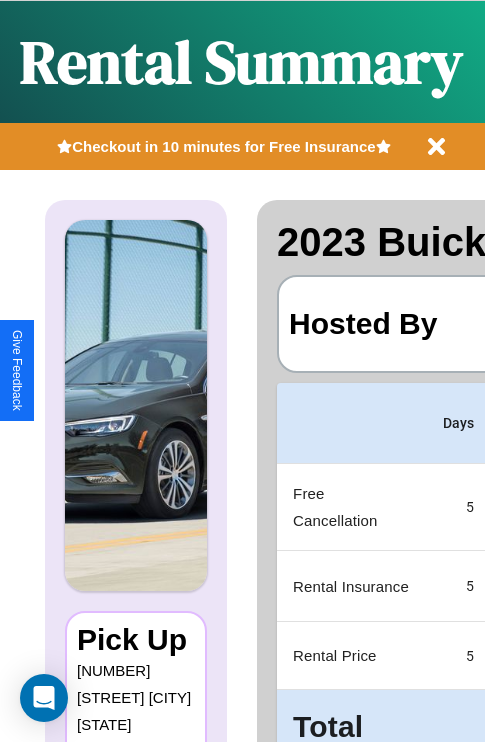 scroll, scrollTop: 0, scrollLeft: 408, axis: horizontal 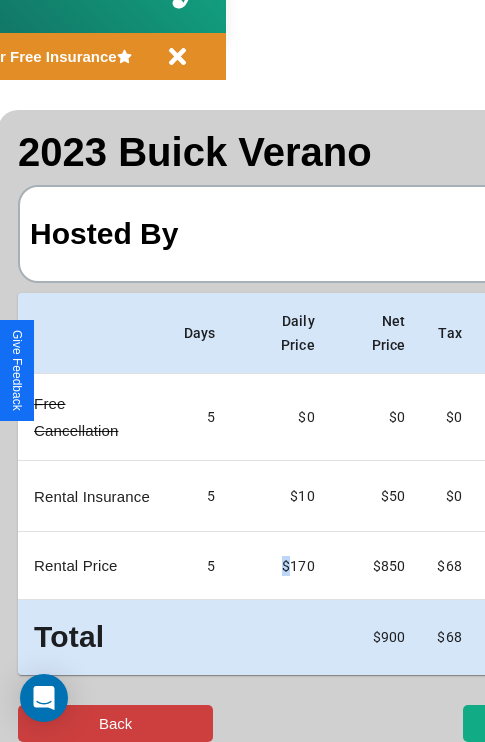 click on "Back" at bounding box center [115, 723] 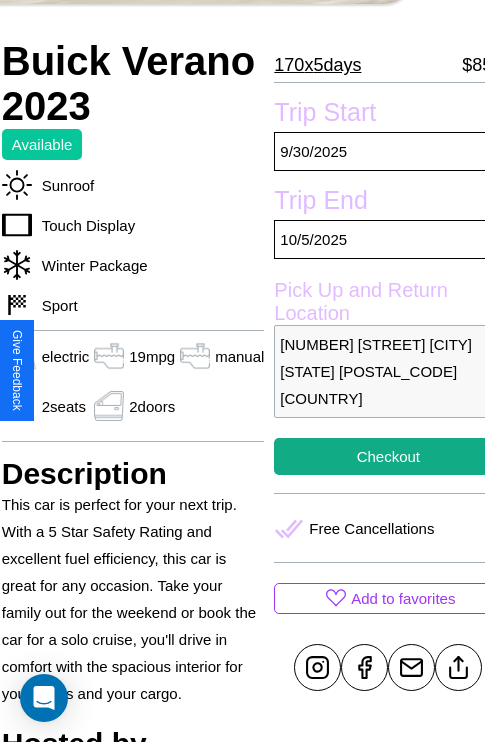 scroll, scrollTop: 497, scrollLeft: 80, axis: both 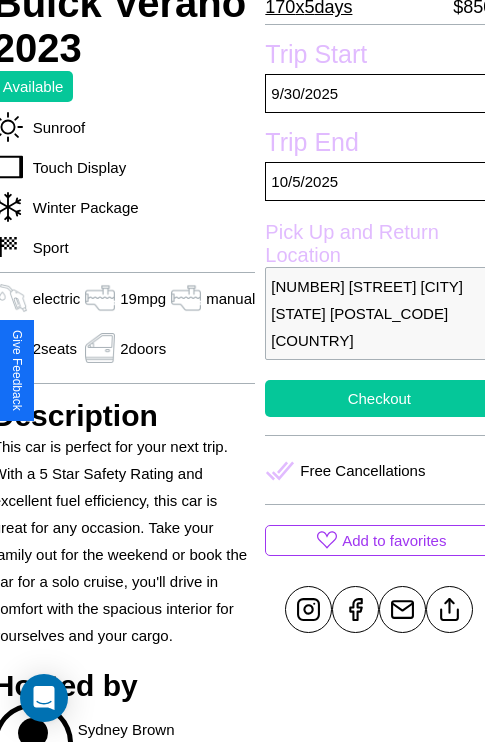 click on "Checkout" at bounding box center (379, 398) 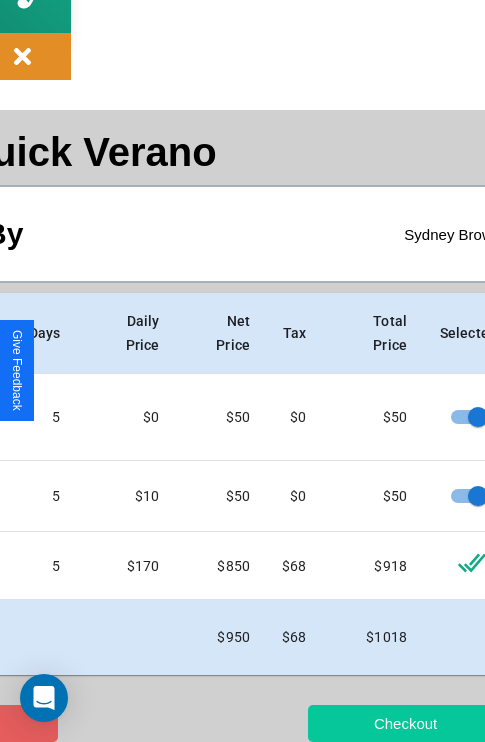 click on "Checkout" at bounding box center [405, 723] 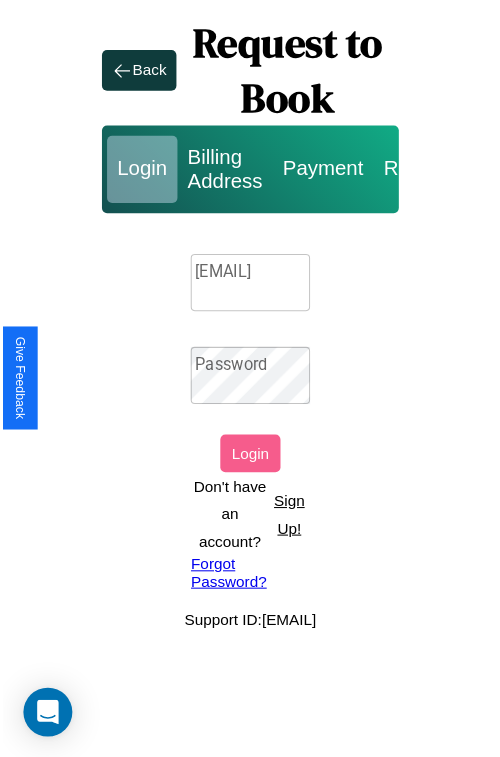 scroll, scrollTop: 0, scrollLeft: 0, axis: both 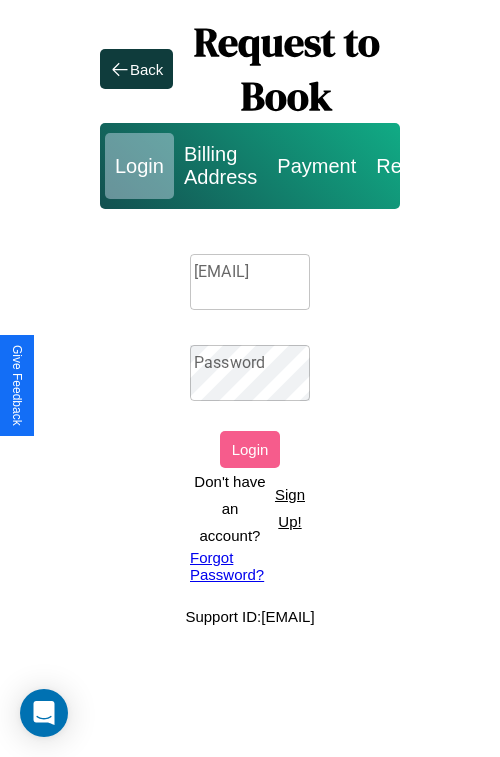 click on "Sign Up!" at bounding box center (290, 508) 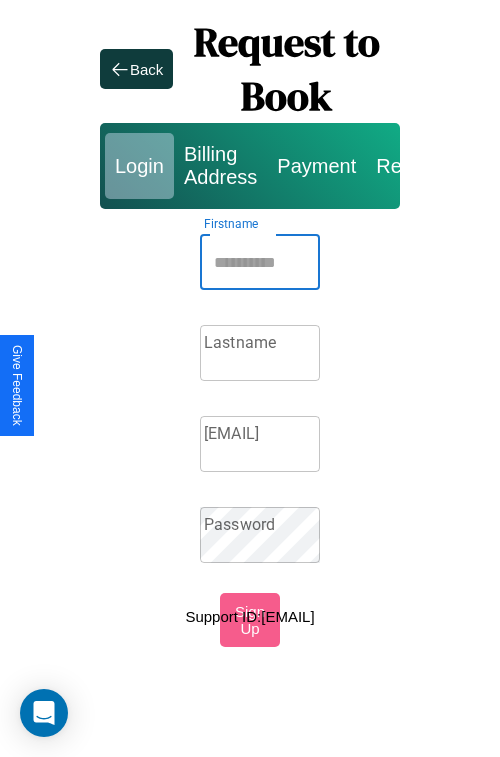 click on "Firstname" at bounding box center [260, 262] 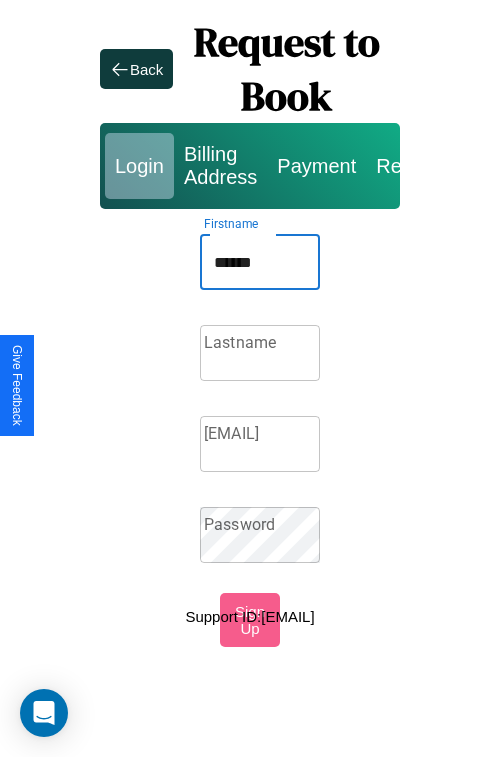 type on "******" 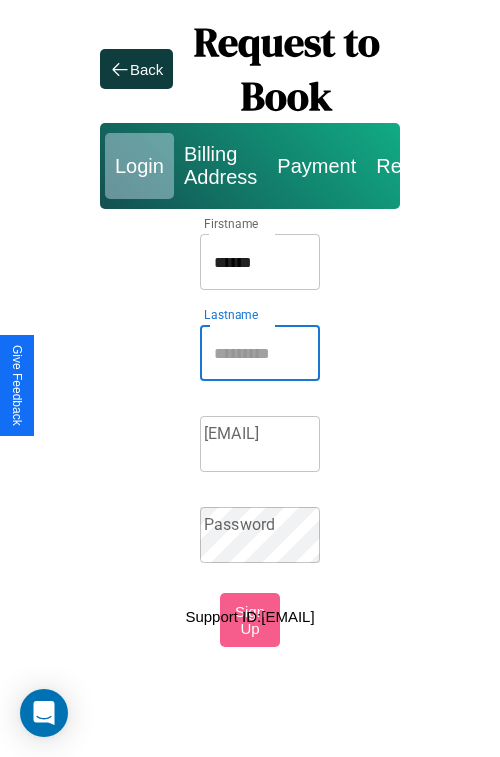 click on "Lastname" at bounding box center (260, 353) 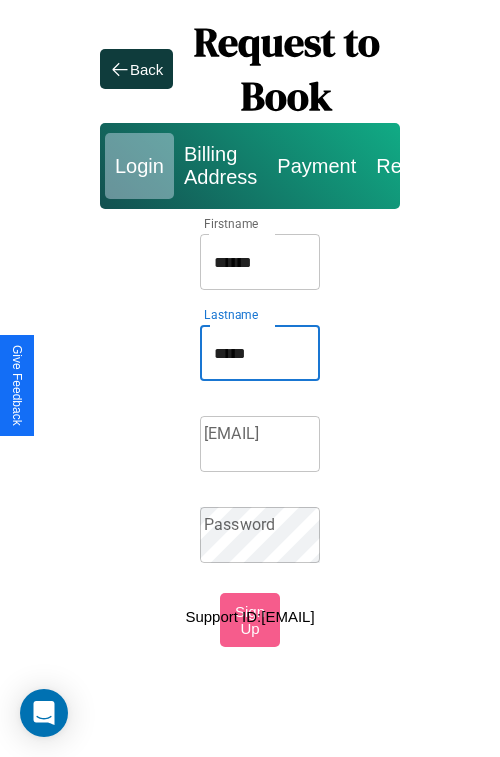 type on "*****" 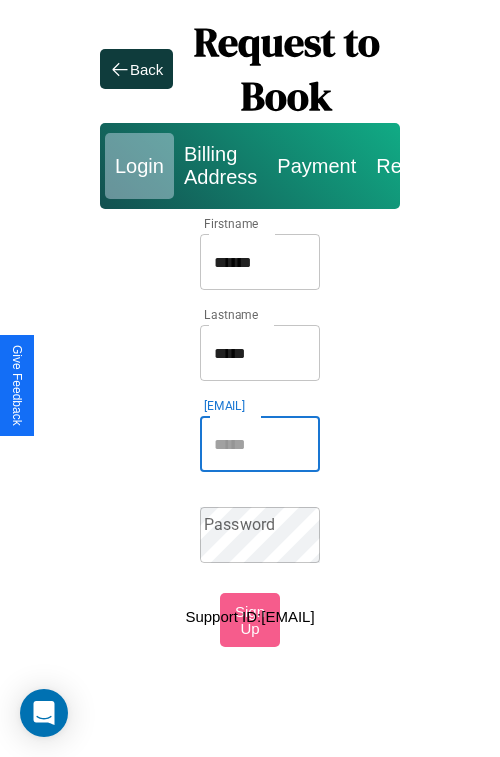click on "Email" at bounding box center (260, 444) 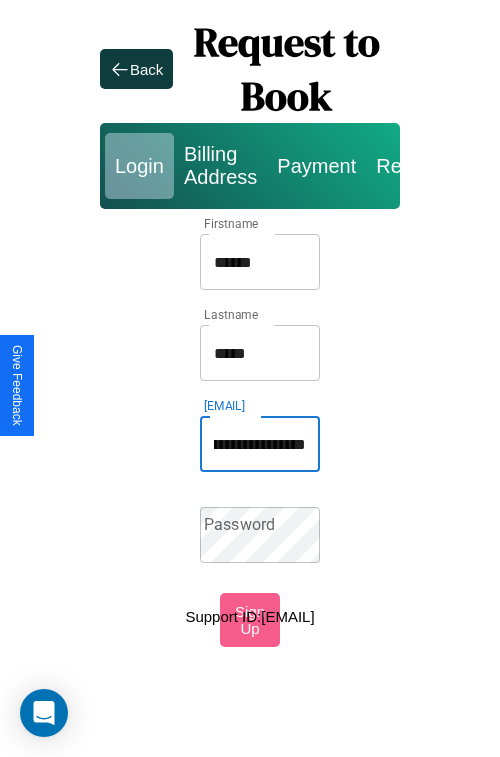 scroll, scrollTop: 0, scrollLeft: 78, axis: horizontal 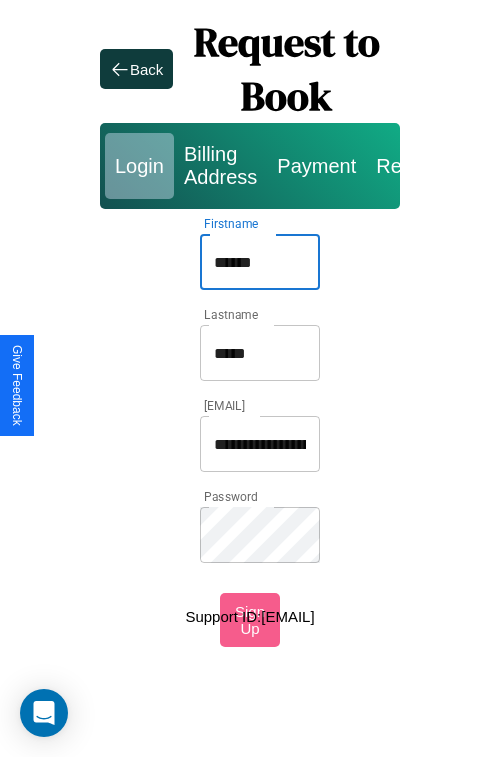 click on "******" at bounding box center [260, 262] 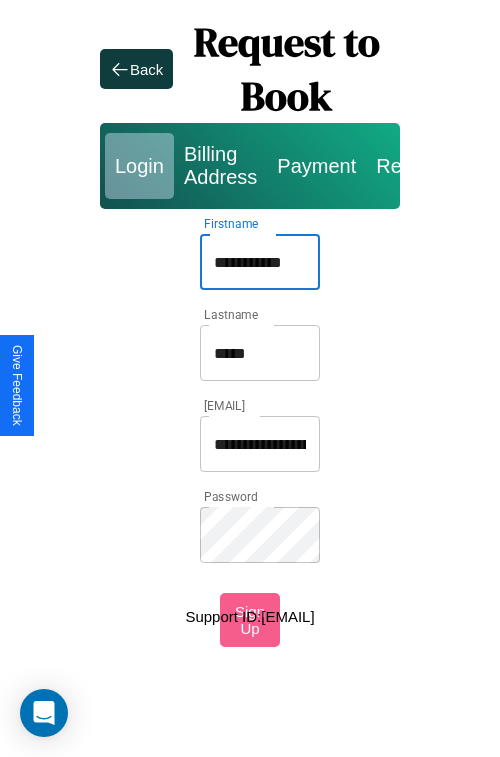 type on "**********" 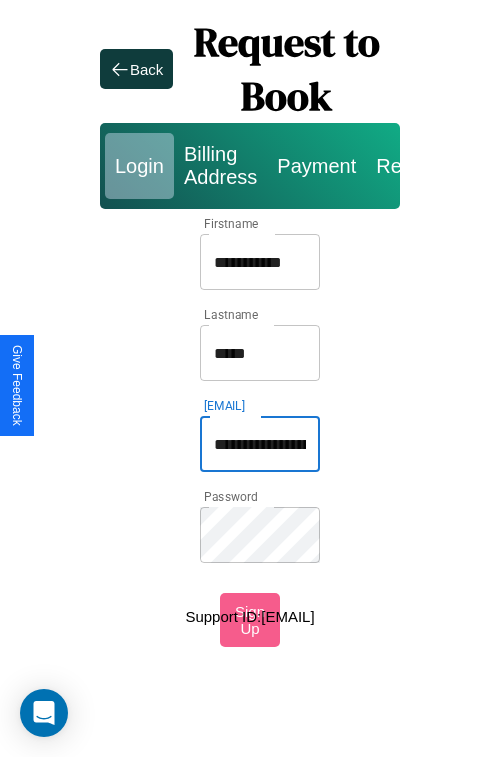 click on "**********" at bounding box center [260, 444] 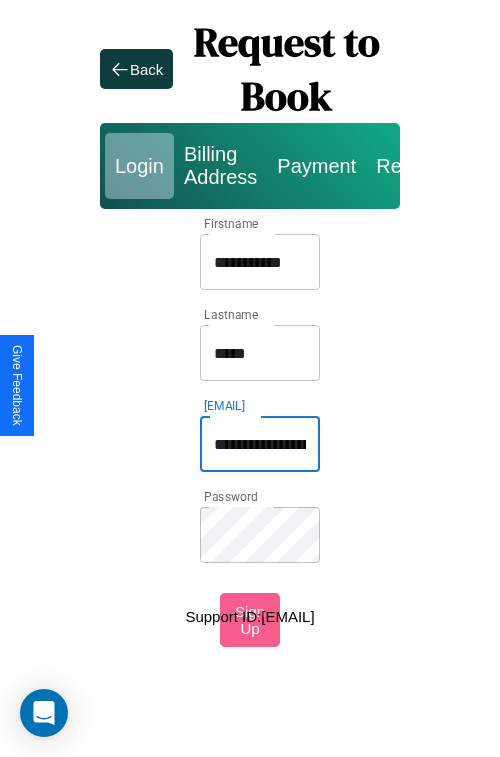scroll, scrollTop: 0, scrollLeft: 19, axis: horizontal 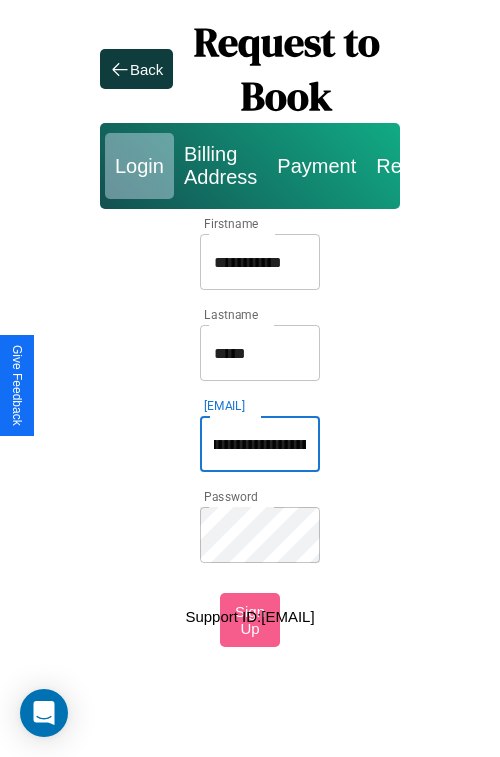 type on "**********" 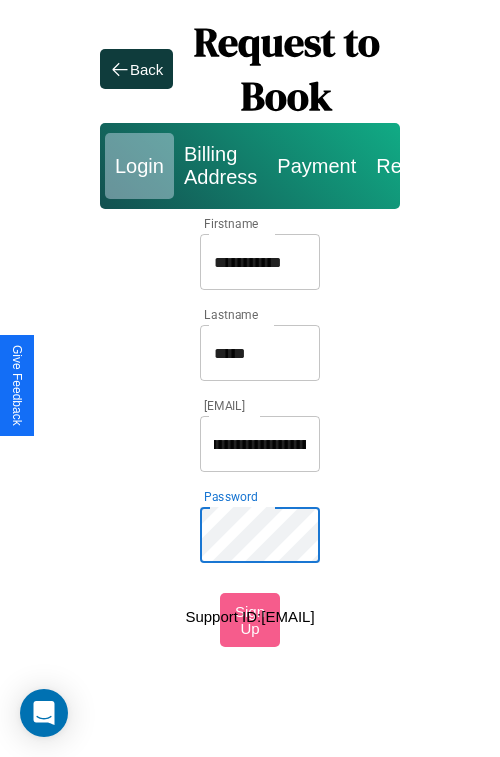 scroll, scrollTop: 0, scrollLeft: 0, axis: both 